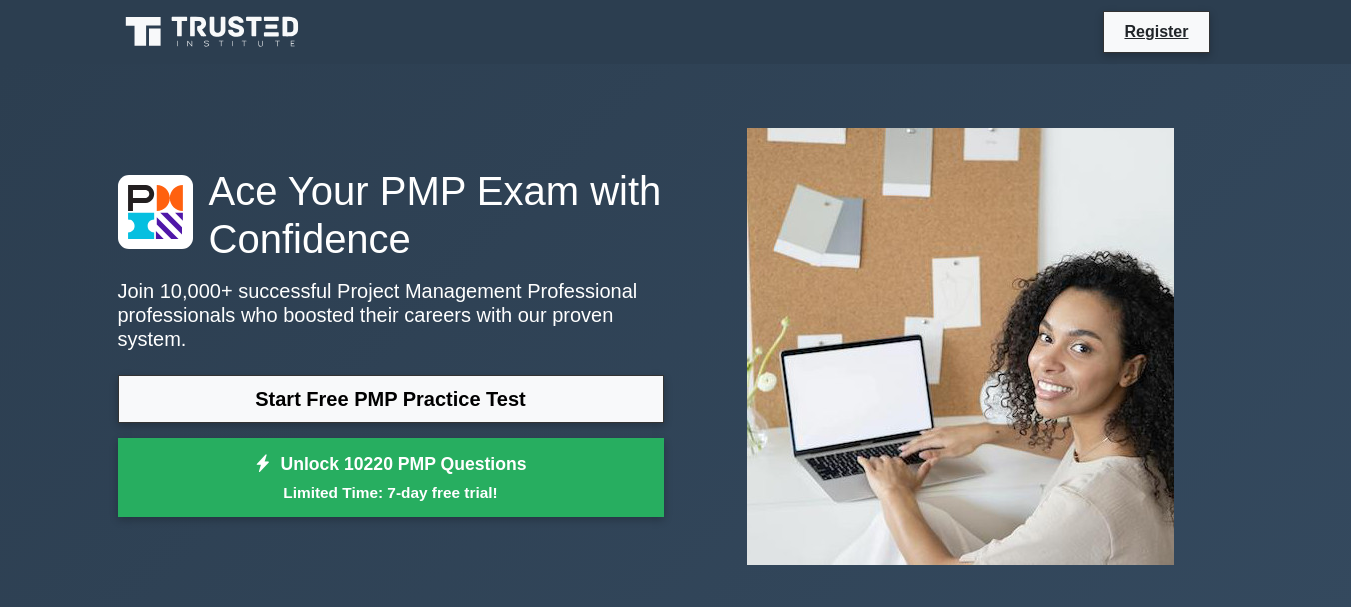 scroll, scrollTop: 104, scrollLeft: 0, axis: vertical 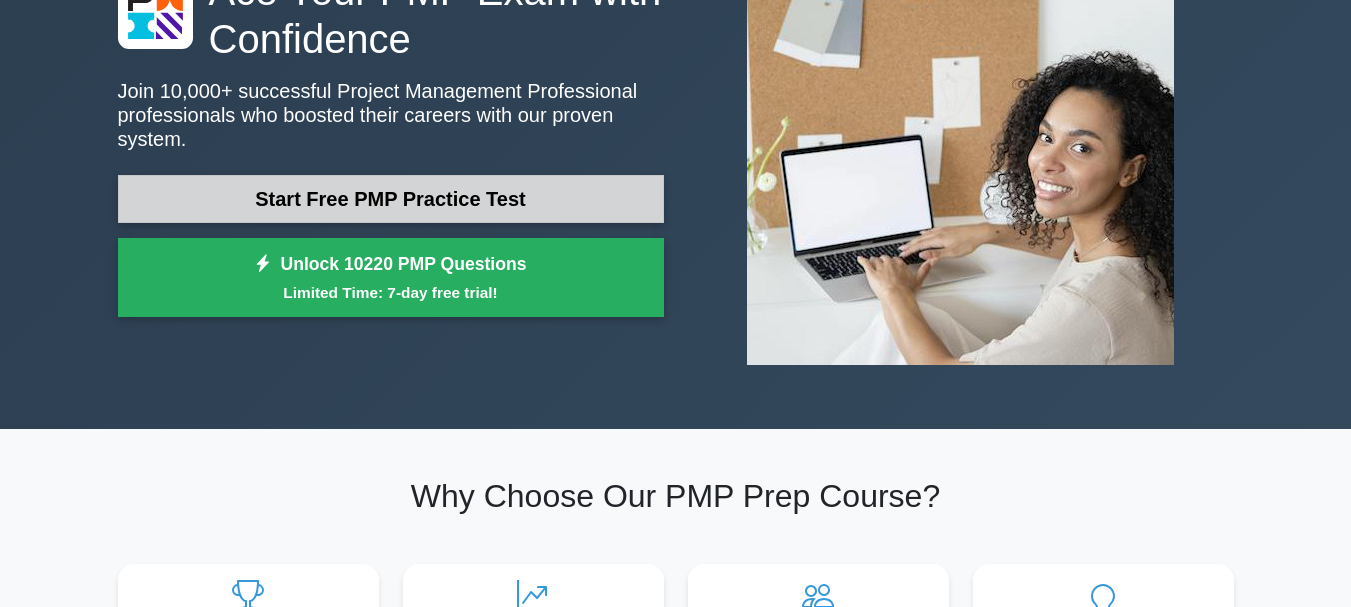 click on "Start Free PMP Practice Test" at bounding box center [391, 199] 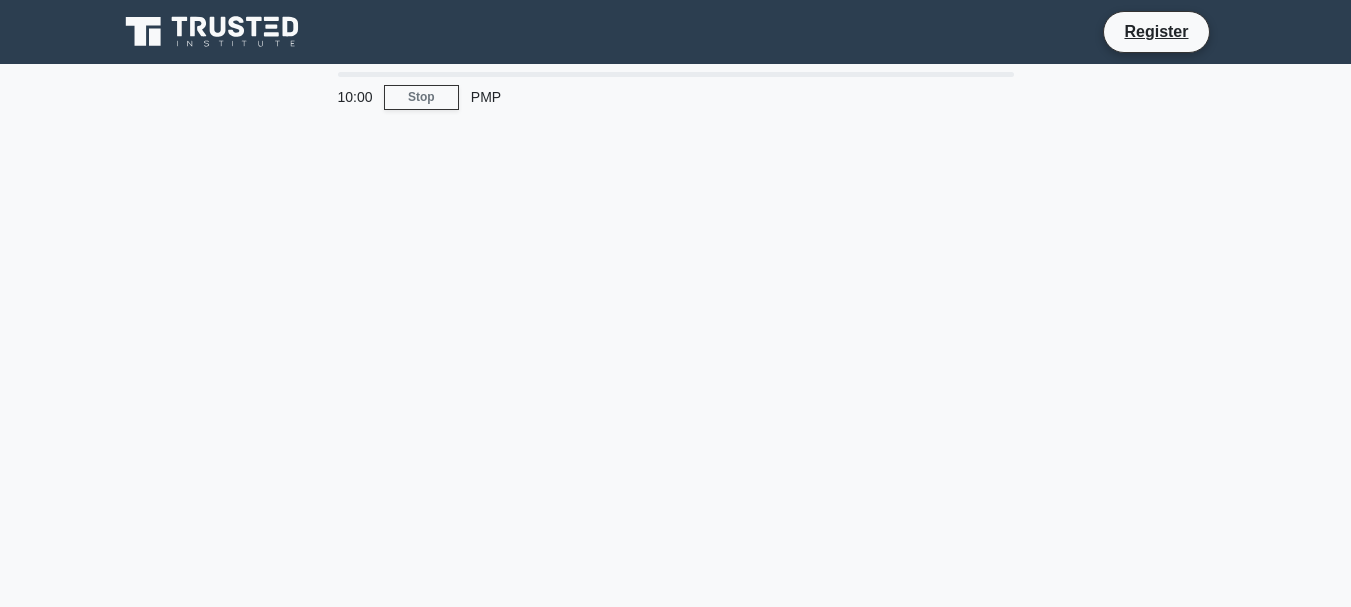 scroll, scrollTop: 0, scrollLeft: 0, axis: both 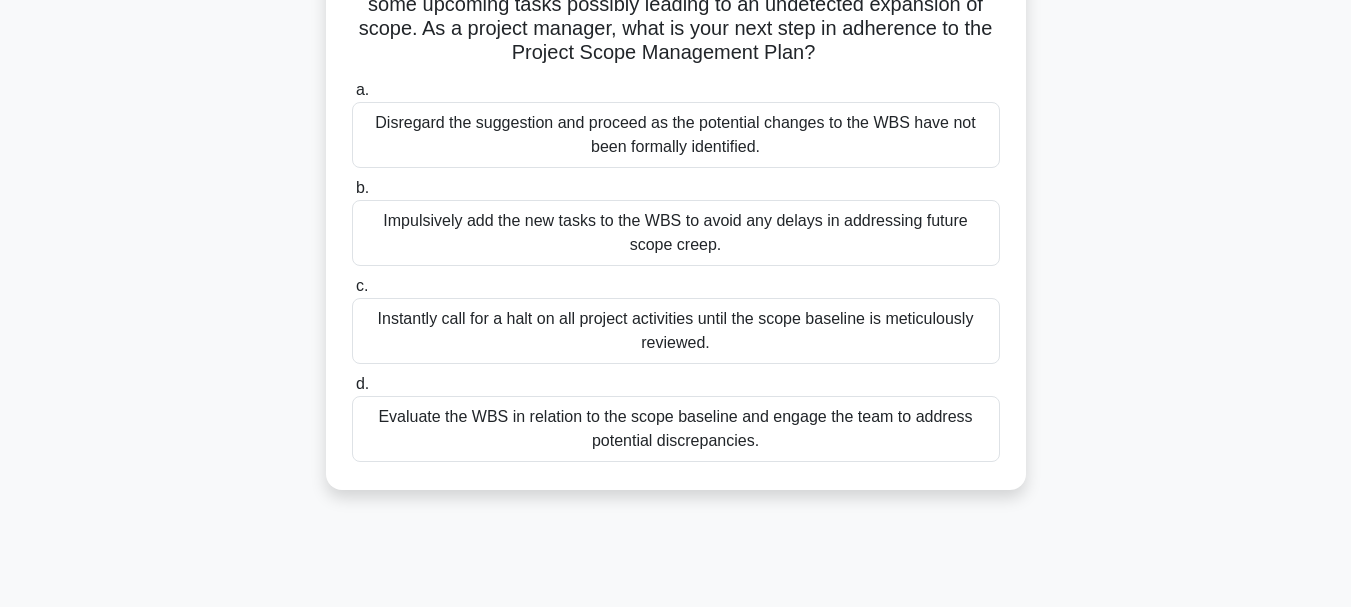 click on "Evaluate the WBS in relation to the scope baseline and engage the team to address potential discrepancies." at bounding box center (676, 429) 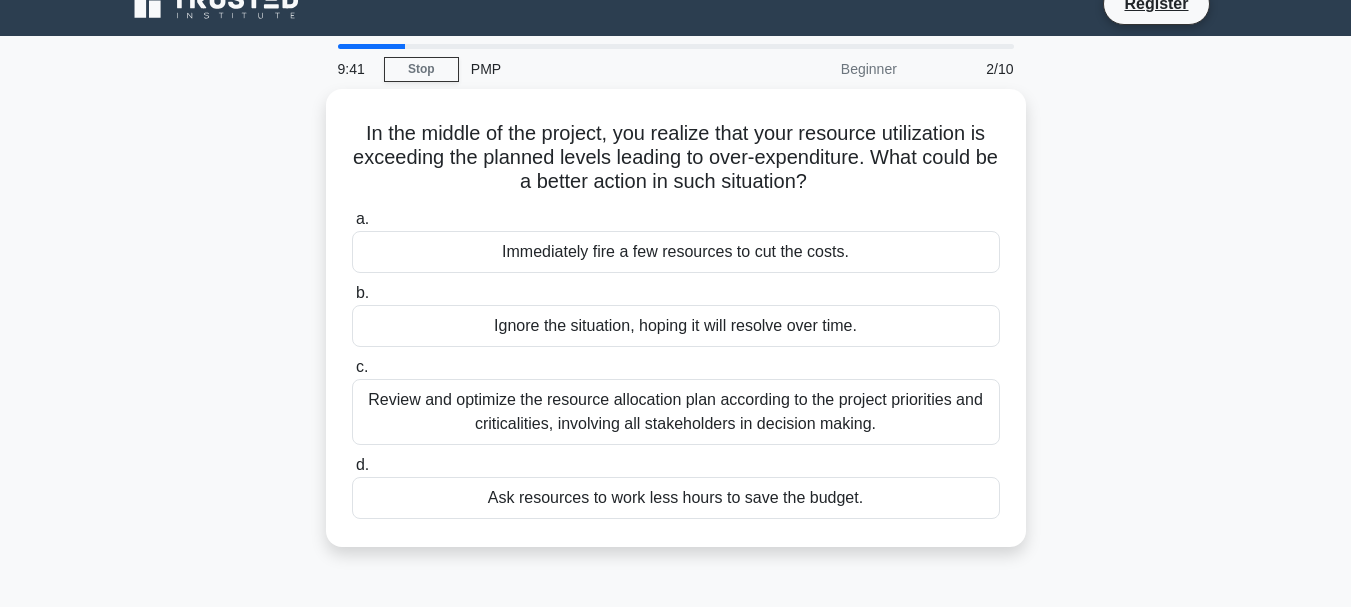 scroll, scrollTop: 0, scrollLeft: 0, axis: both 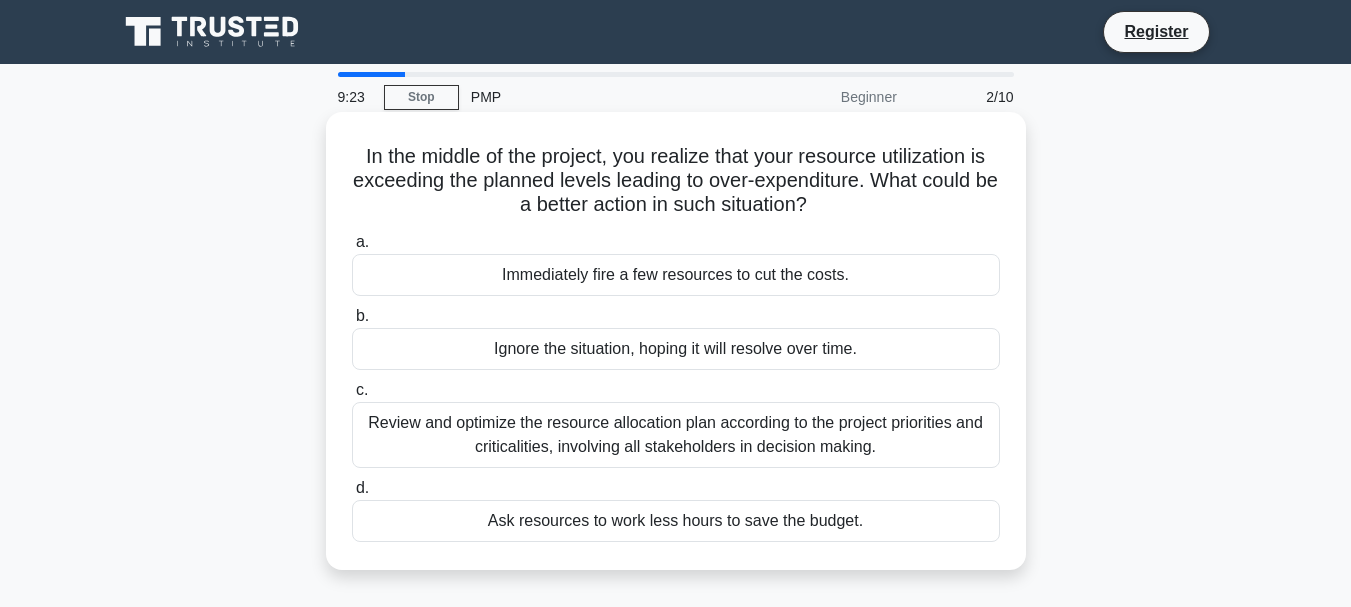 click on "Review and optimize the resource allocation plan according to the project priorities and criticalities, involving all stakeholders in decision making." at bounding box center [676, 435] 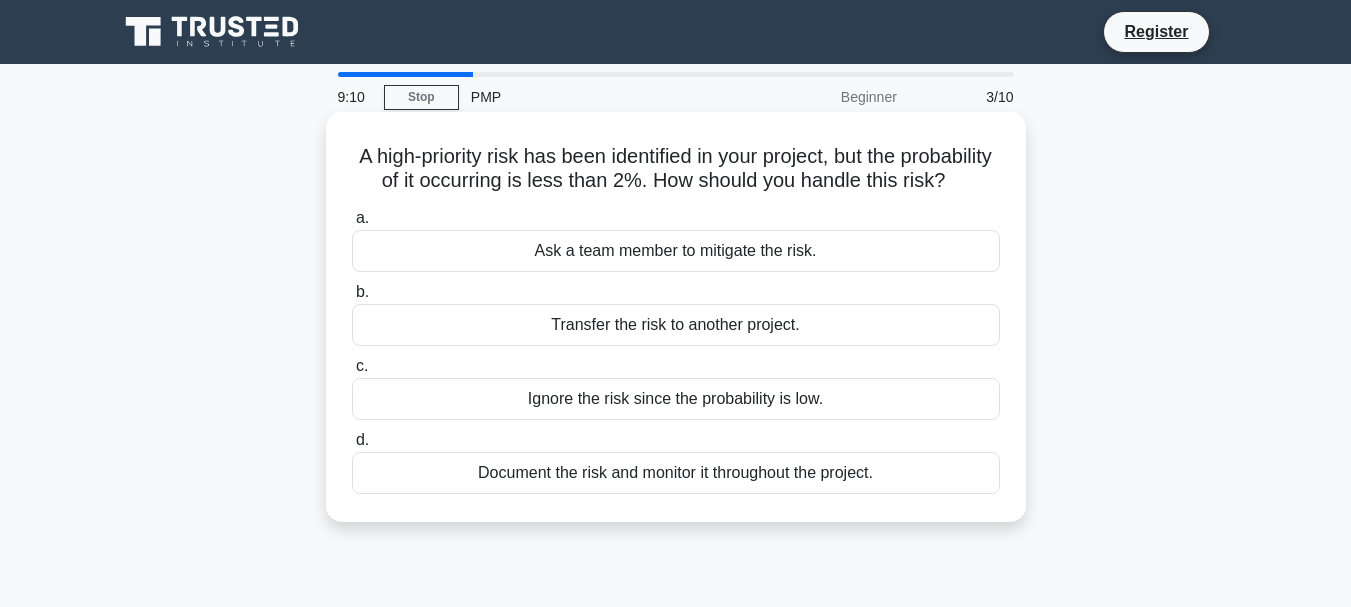 click on "Document the risk and monitor it throughout the project." at bounding box center [676, 473] 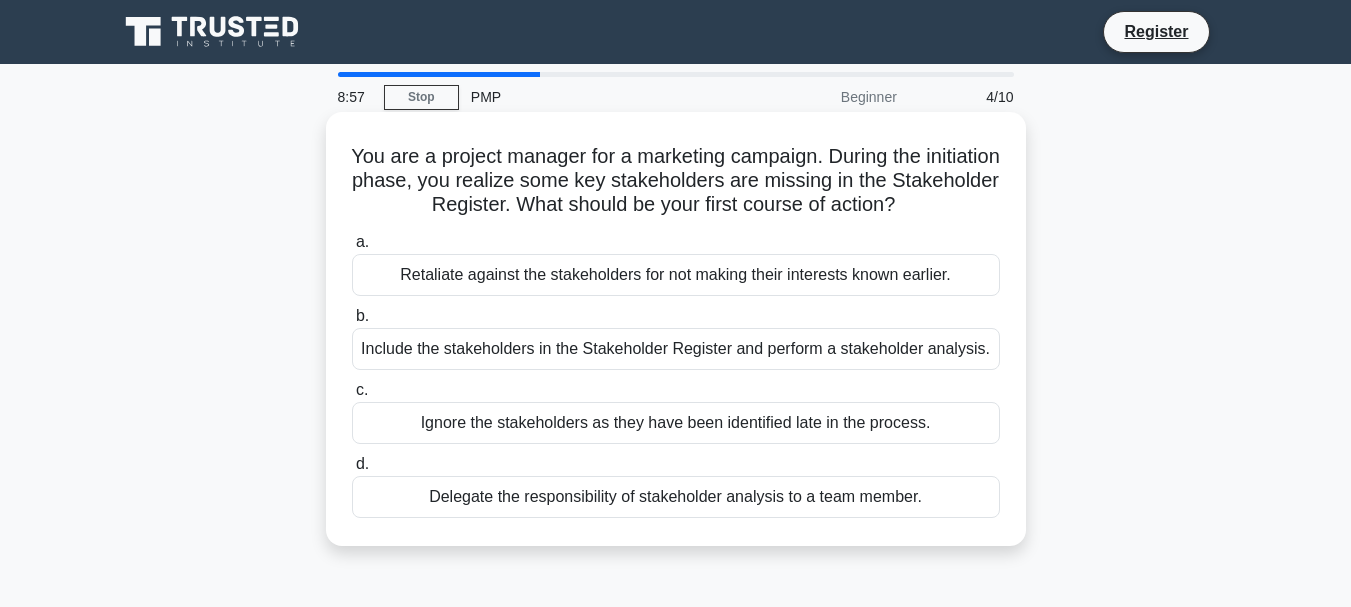 click on "Include the stakeholders in the Stakeholder Register and perform a stakeholder analysis." at bounding box center [676, 349] 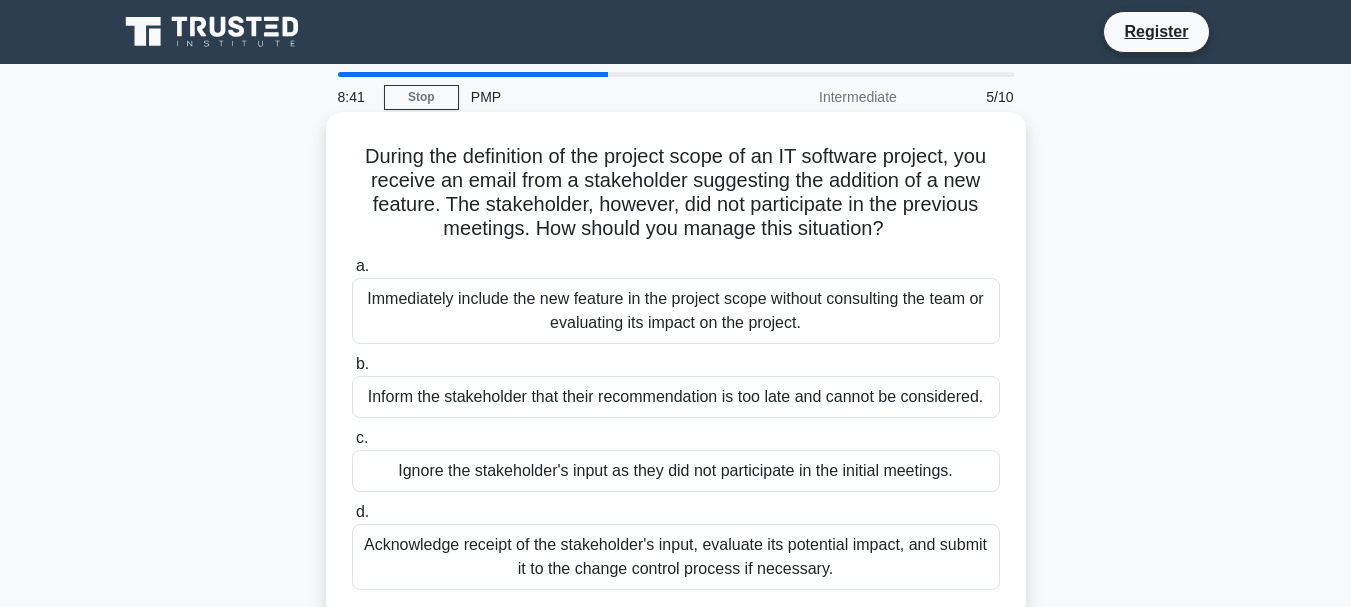 click on "Acknowledge receipt of the stakeholder's input, evaluate its potential impact, and submit it to the change control process if necessary." at bounding box center [676, 557] 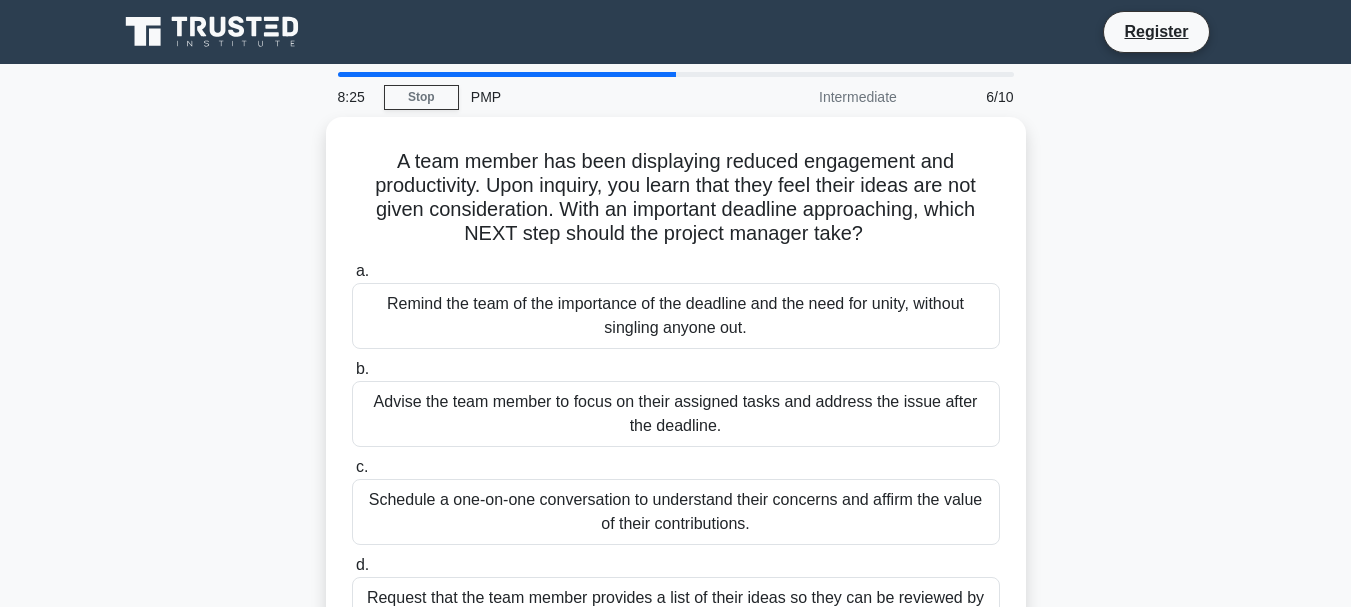 scroll, scrollTop: 100, scrollLeft: 0, axis: vertical 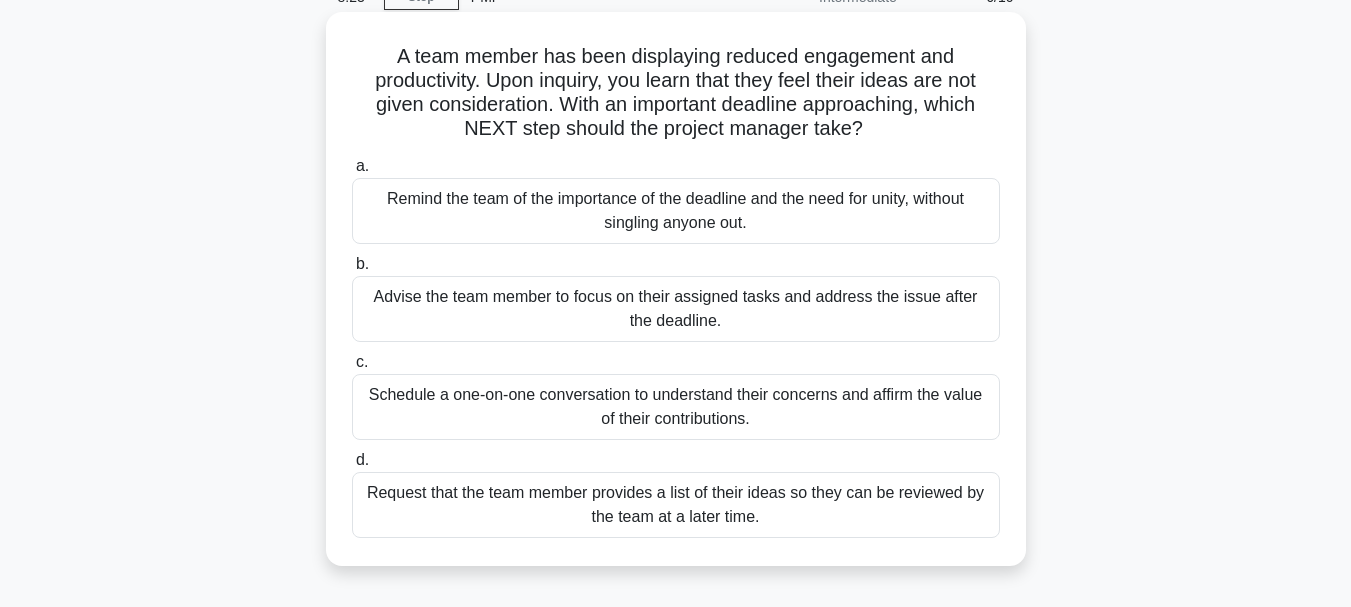 click on "Schedule a one-on-one conversation to understand their concerns and affirm the value of their contributions." at bounding box center [676, 407] 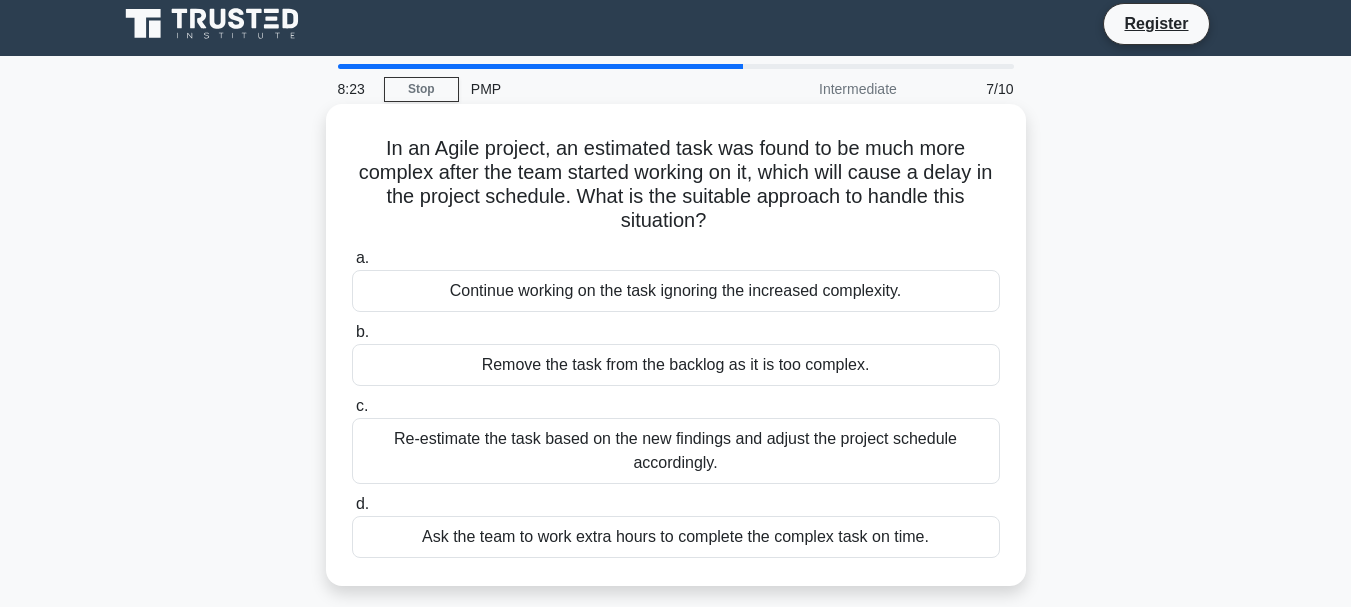 scroll, scrollTop: 0, scrollLeft: 0, axis: both 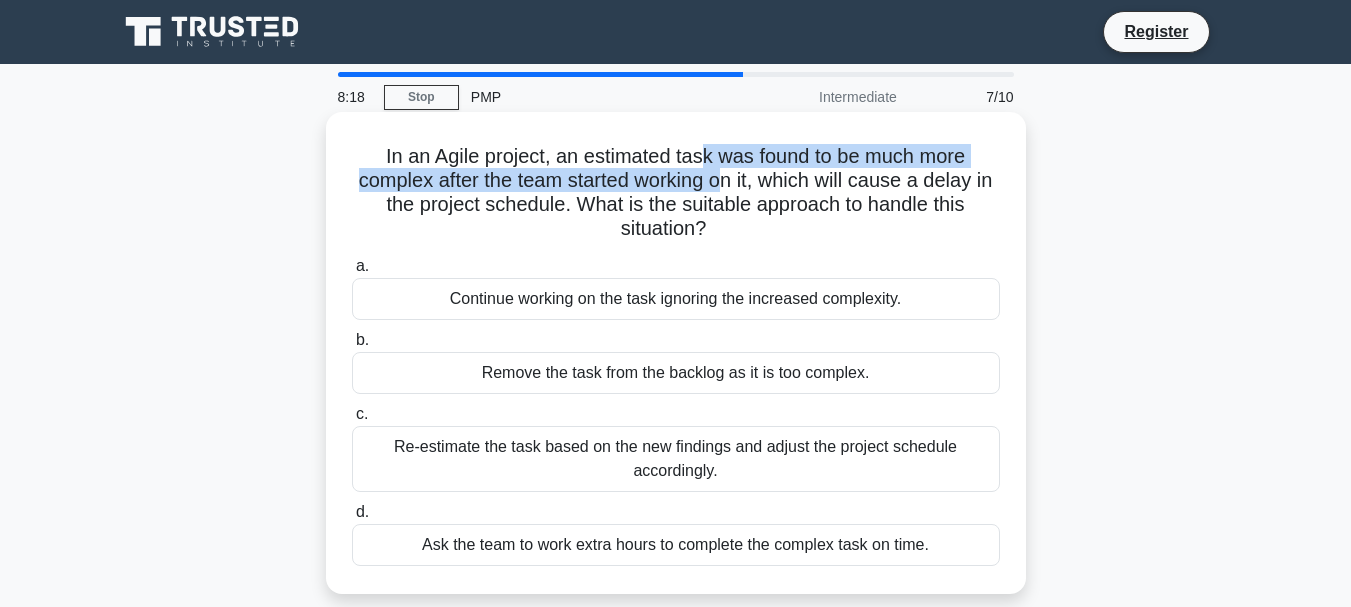 drag, startPoint x: 702, startPoint y: 150, endPoint x: 738, endPoint y: 185, distance: 50.20956 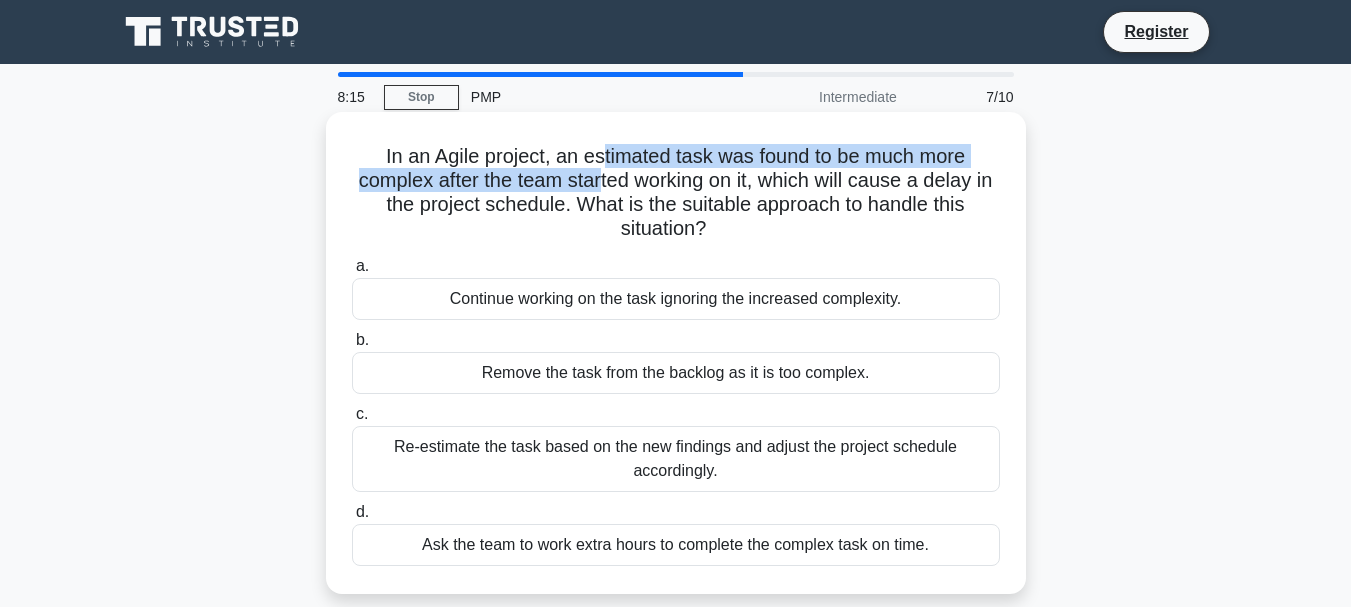 drag, startPoint x: 602, startPoint y: 160, endPoint x: 612, endPoint y: 187, distance: 28.79236 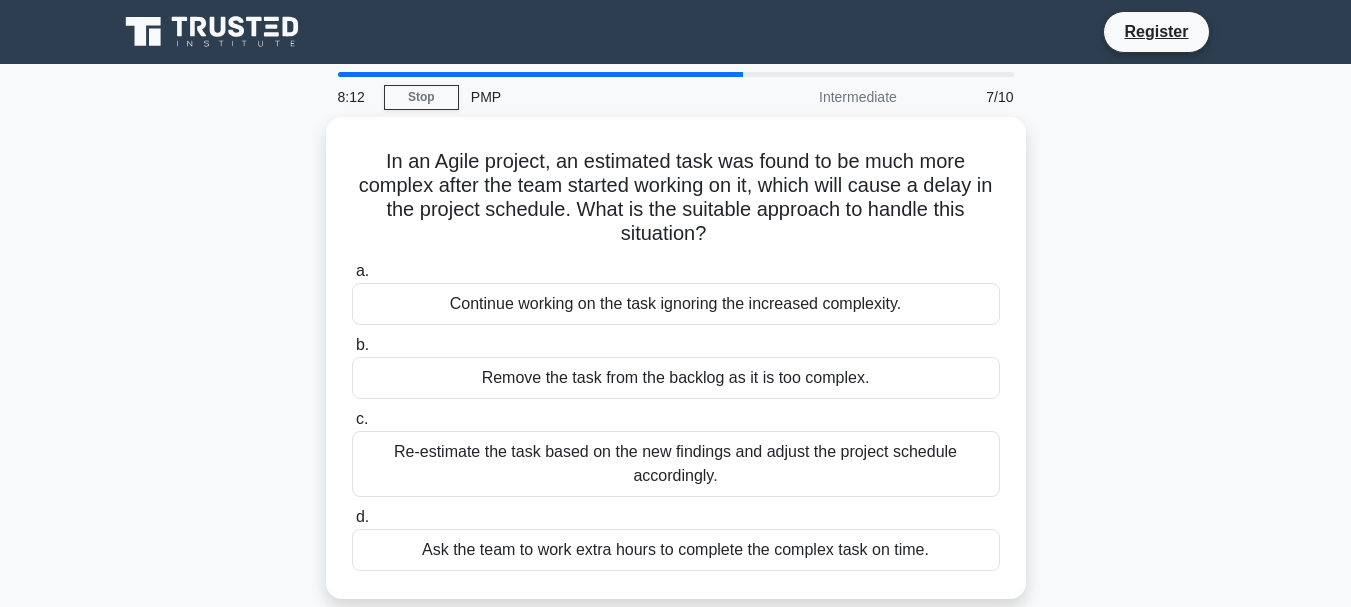 click on "In an Agile project, an estimated task was found to be much more complex after the team started working on it, which will cause a delay in the project schedule. What is the suitable approach to handle this situation?
.spinner_0XTQ{transform-origin:center;animation:spinner_y6GP .75s linear infinite}@keyframes spinner_y6GP{100%{transform:rotate(360deg)}}
a.
b. c. d." at bounding box center (676, 370) 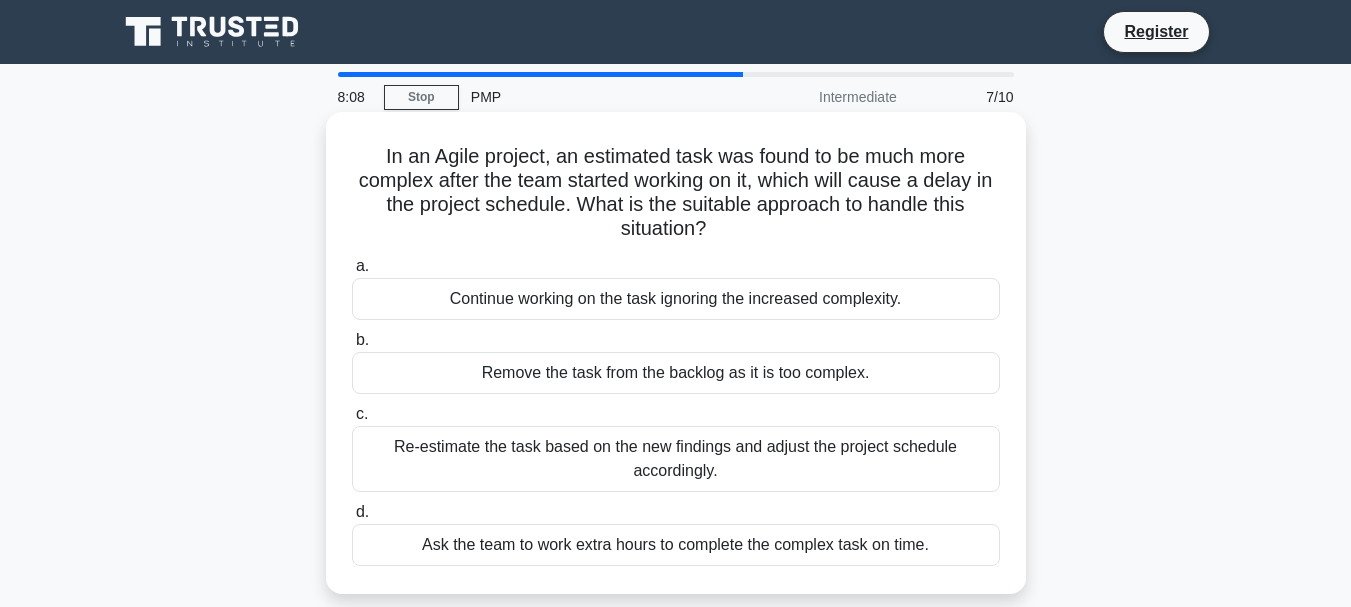 click on "Re-estimate the task based on the new findings and adjust the project schedule accordingly." at bounding box center [676, 459] 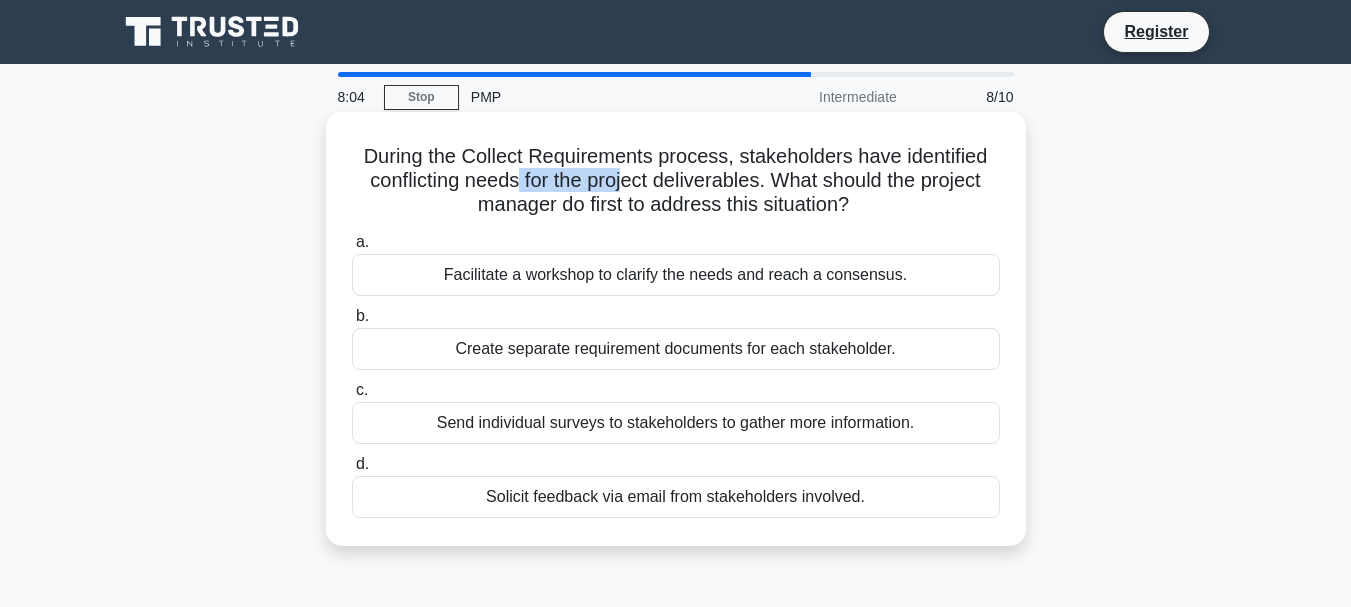 drag, startPoint x: 510, startPoint y: 190, endPoint x: 664, endPoint y: 176, distance: 154.63506 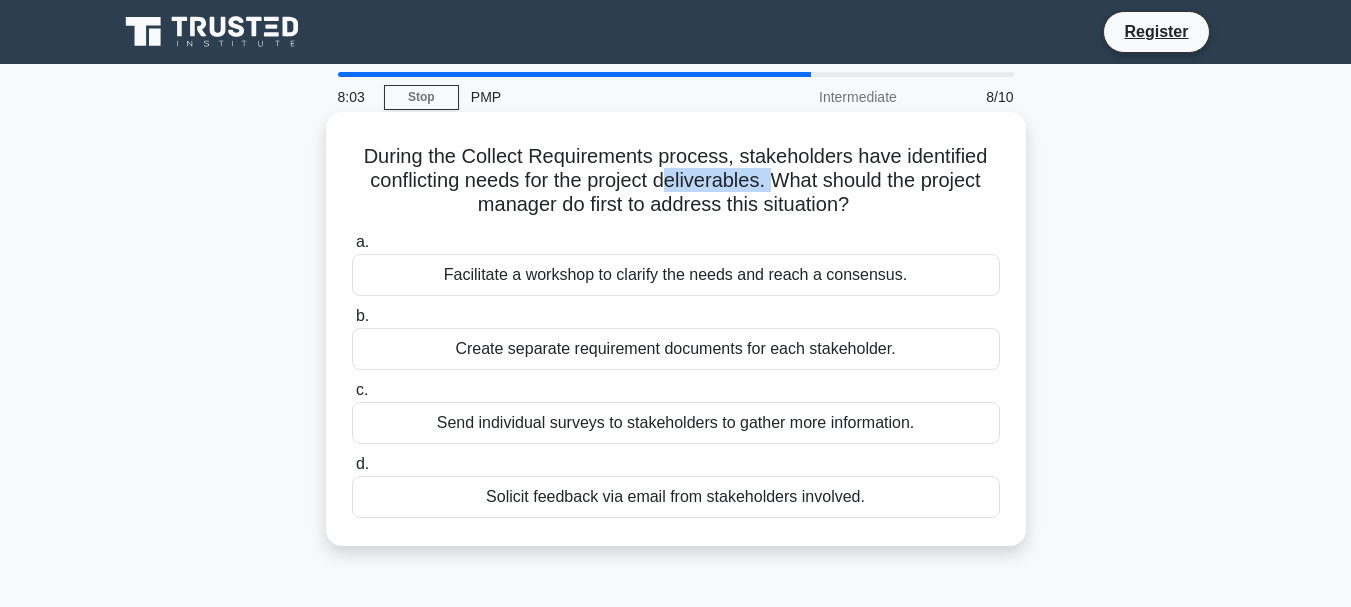 drag, startPoint x: 712, startPoint y: 178, endPoint x: 773, endPoint y: 182, distance: 61.13101 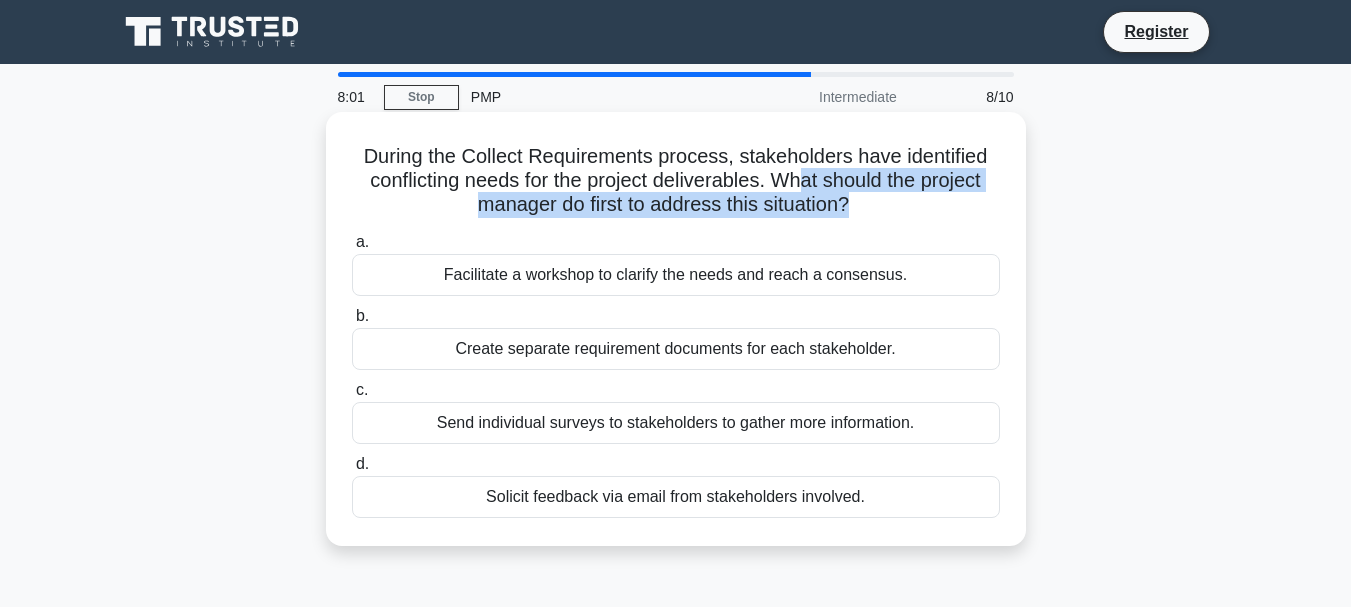 drag, startPoint x: 806, startPoint y: 184, endPoint x: 853, endPoint y: 207, distance: 52.3259 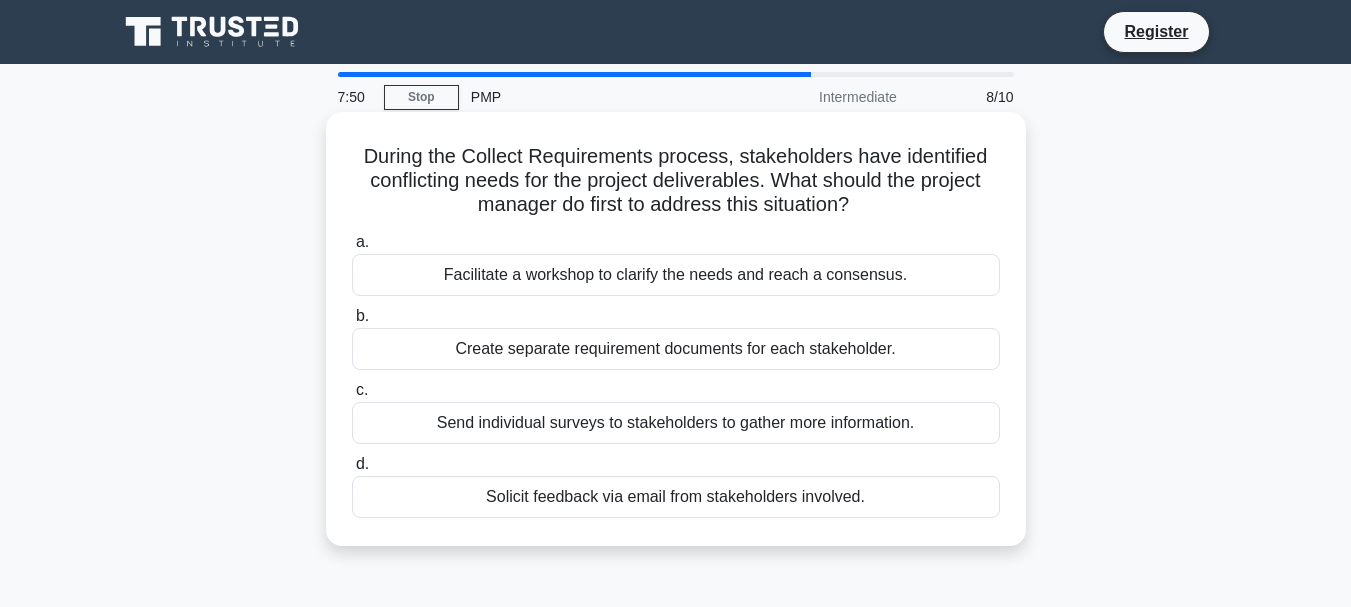 click on "Facilitate a workshop to clarify the needs and reach a consensus." at bounding box center (676, 275) 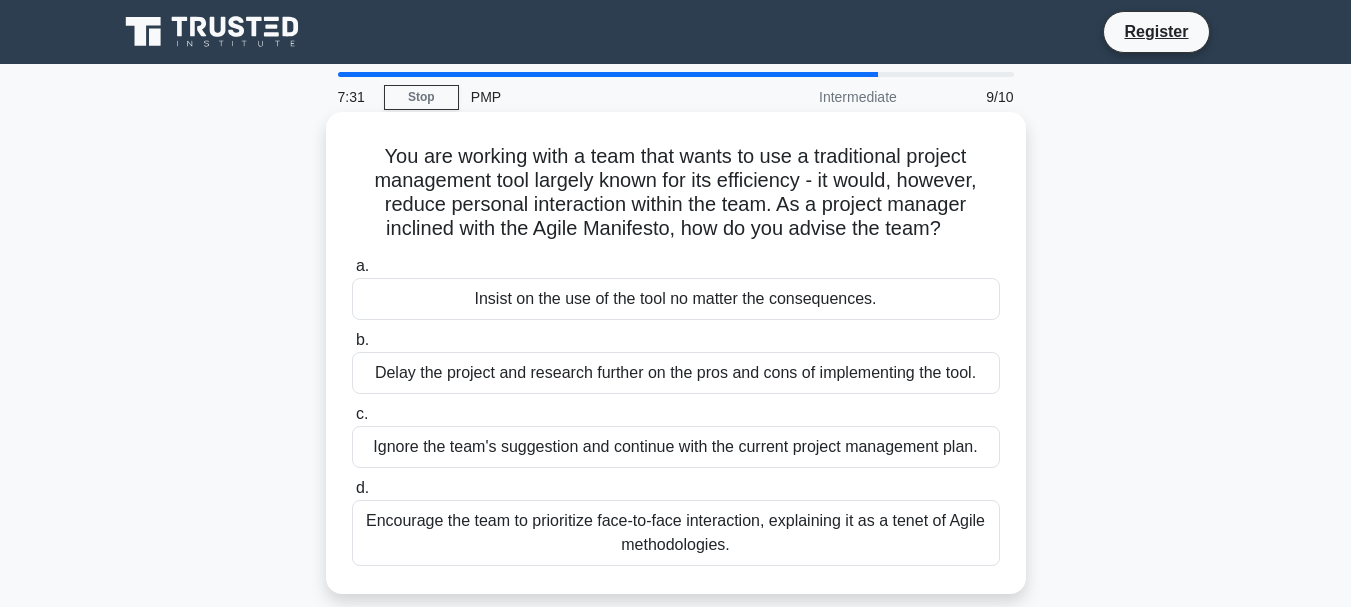 click on "Encourage the team to prioritize face-to-face interaction, explaining it as a tenet of Agile methodologies." at bounding box center [676, 533] 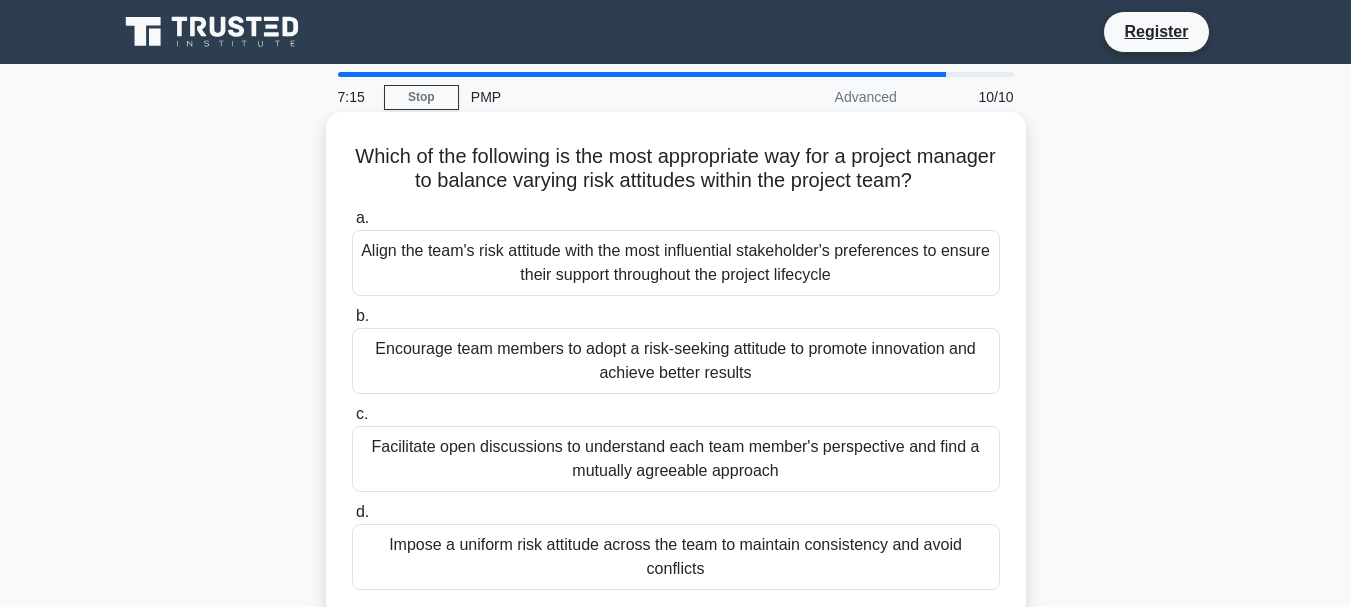 scroll, scrollTop: 100, scrollLeft: 0, axis: vertical 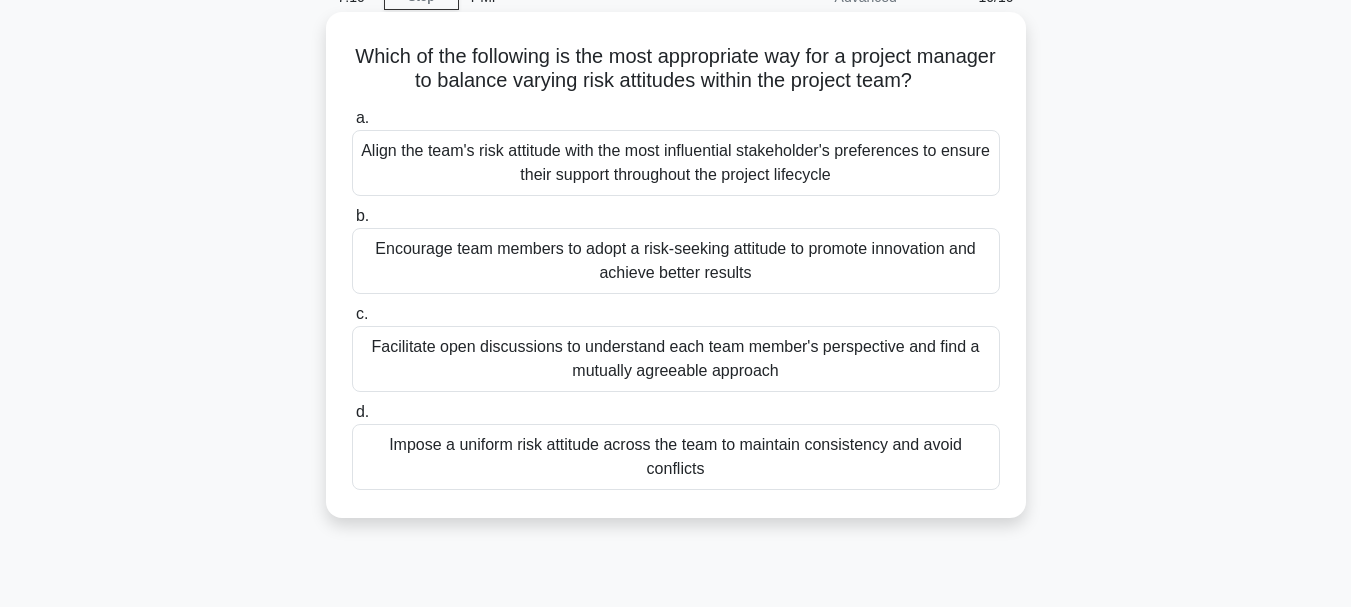 click on "Facilitate open discussions to understand each team member's perspective and find a mutually agreeable approach" at bounding box center [676, 359] 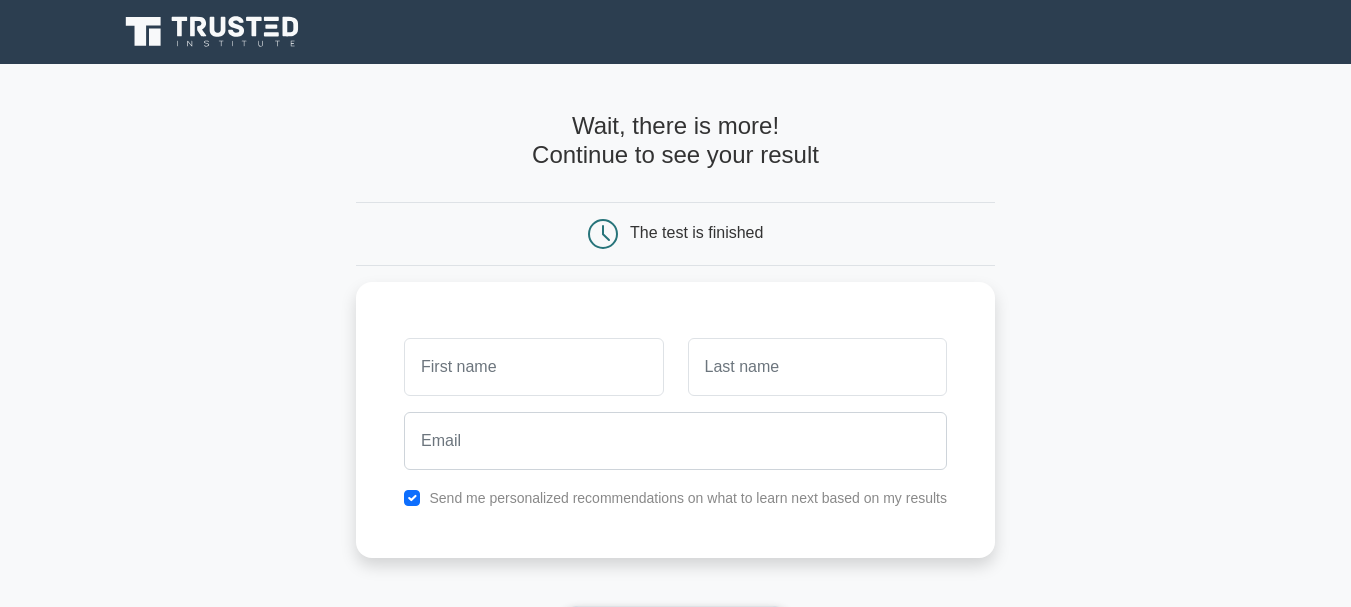 scroll, scrollTop: 0, scrollLeft: 0, axis: both 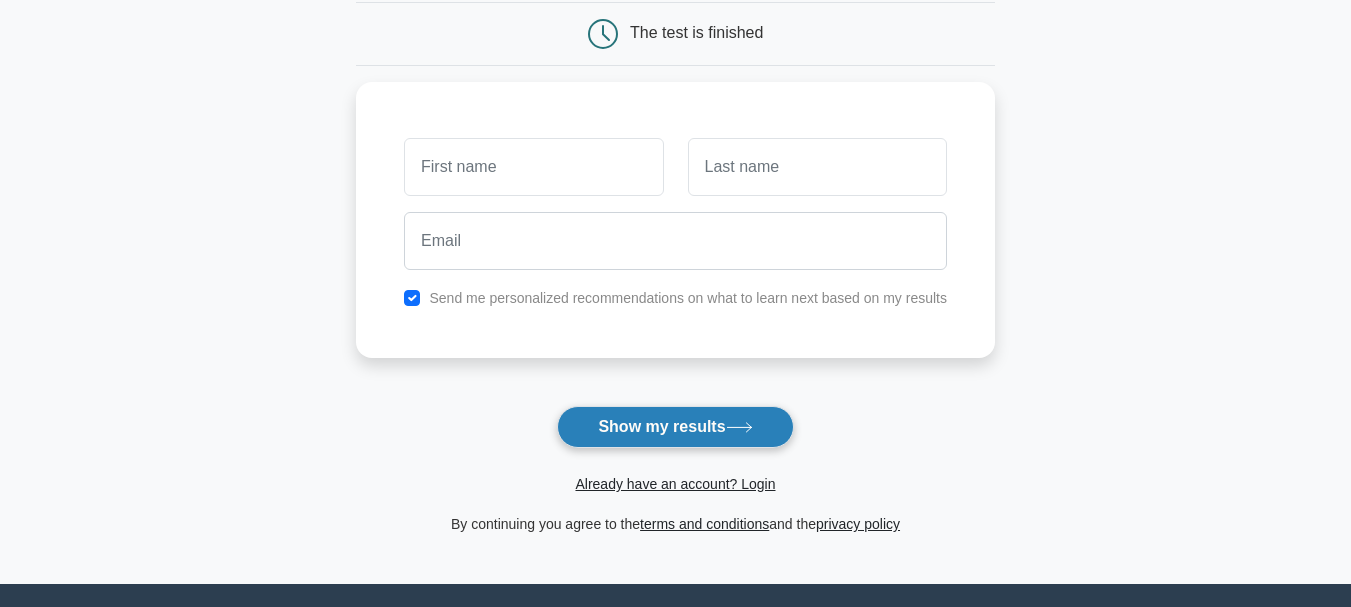 click on "Show my results" at bounding box center [675, 427] 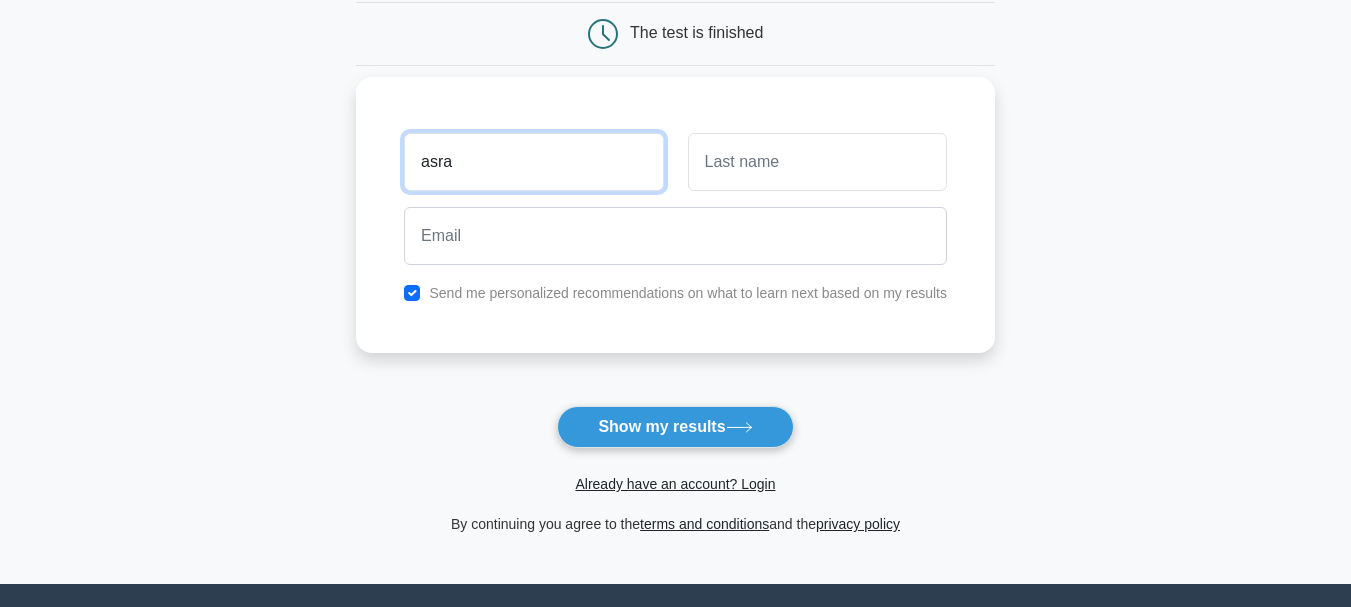 type on "asra" 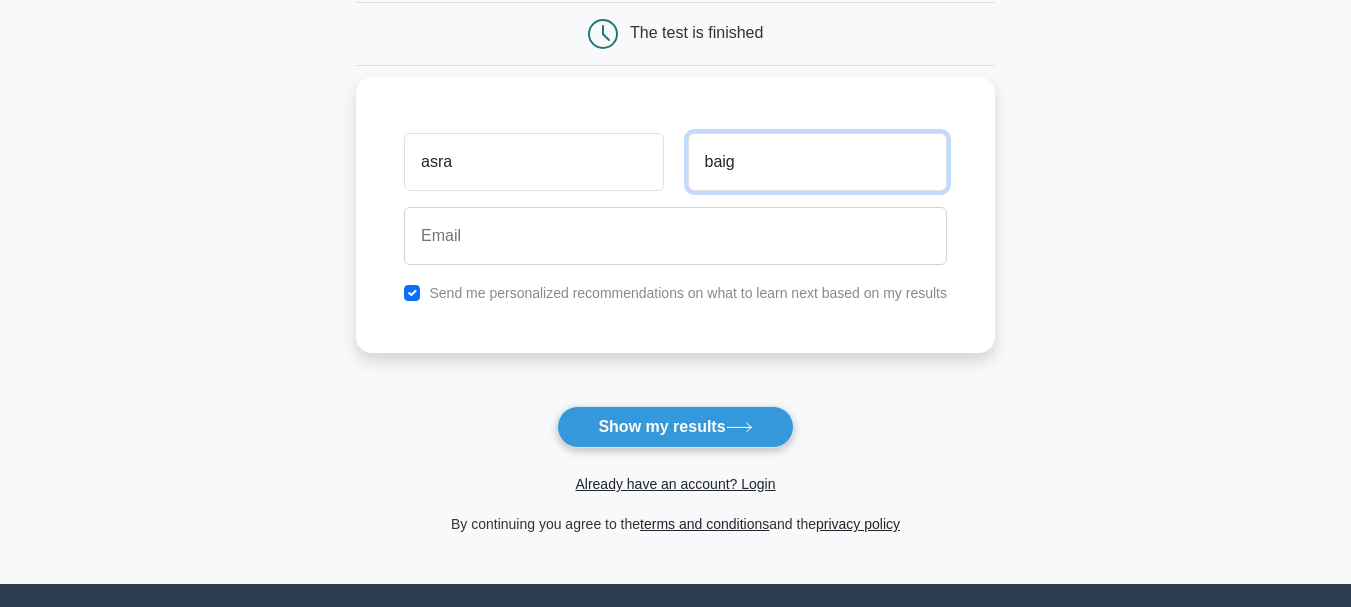 type on "baig" 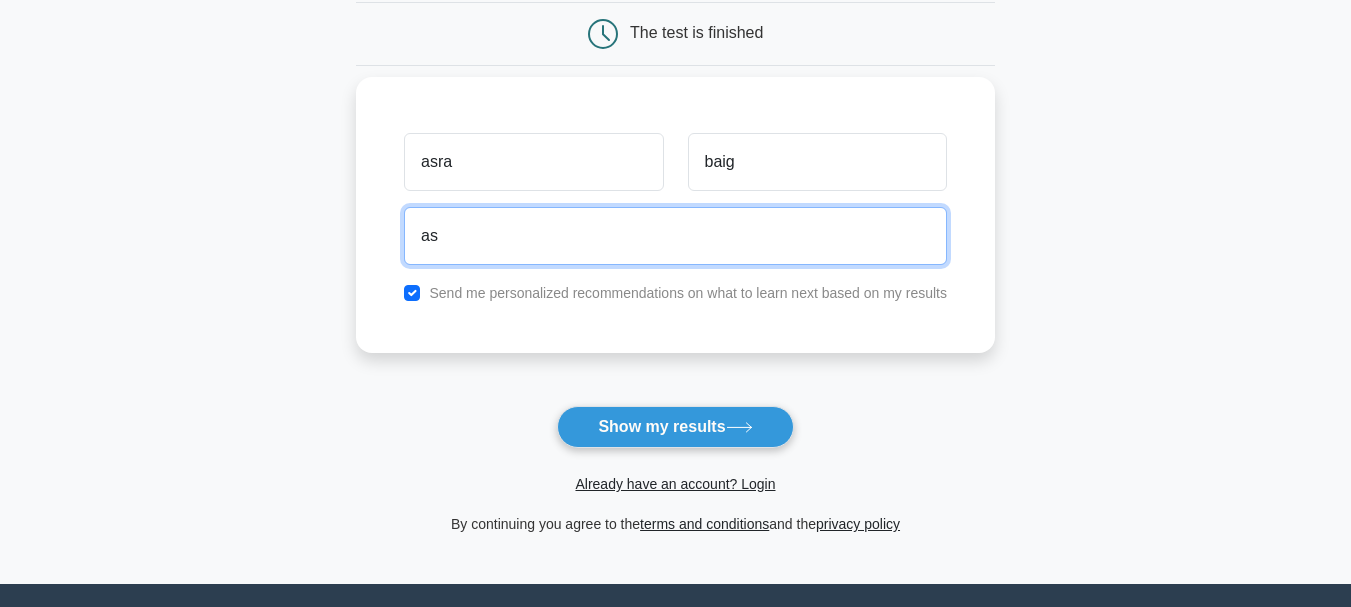 type on "asrabaig24@gmail.com" 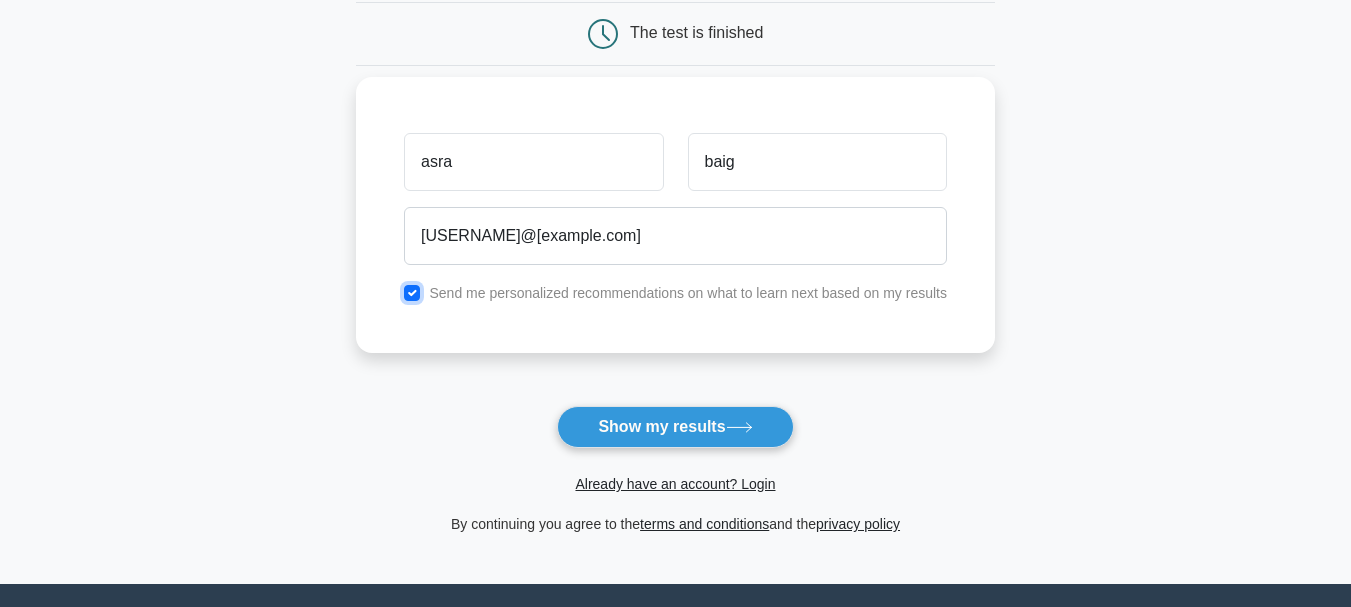 click at bounding box center (412, 293) 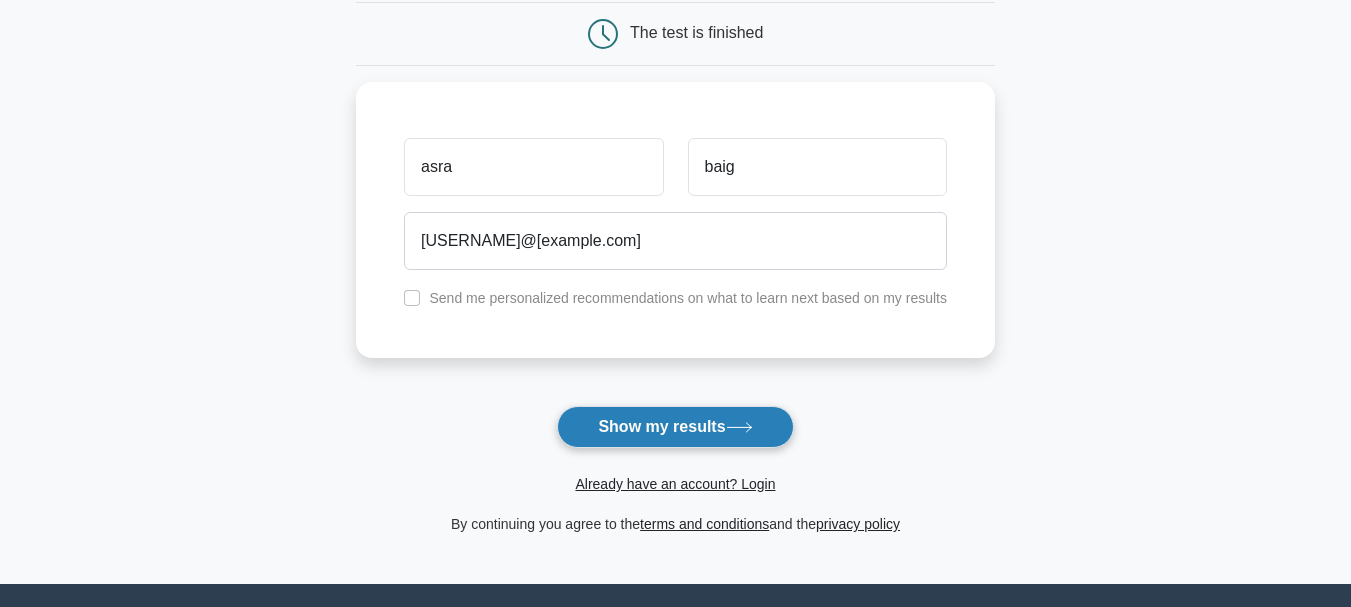 click on "Show my results" at bounding box center (675, 427) 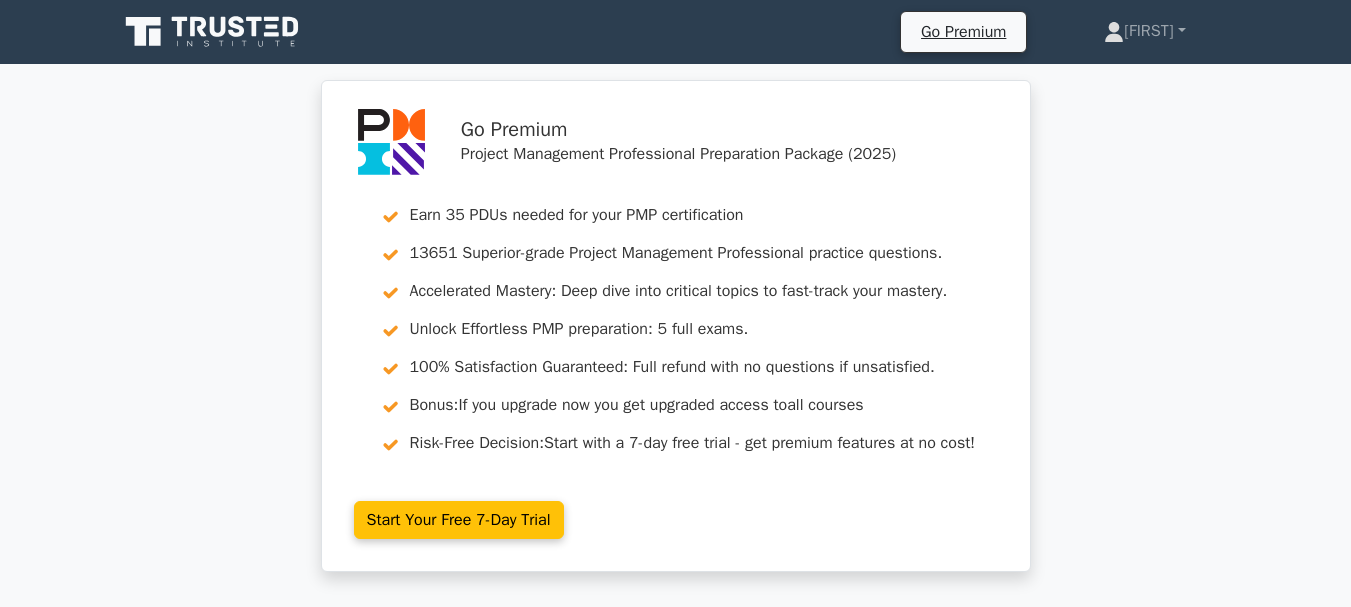 scroll, scrollTop: 0, scrollLeft: 0, axis: both 